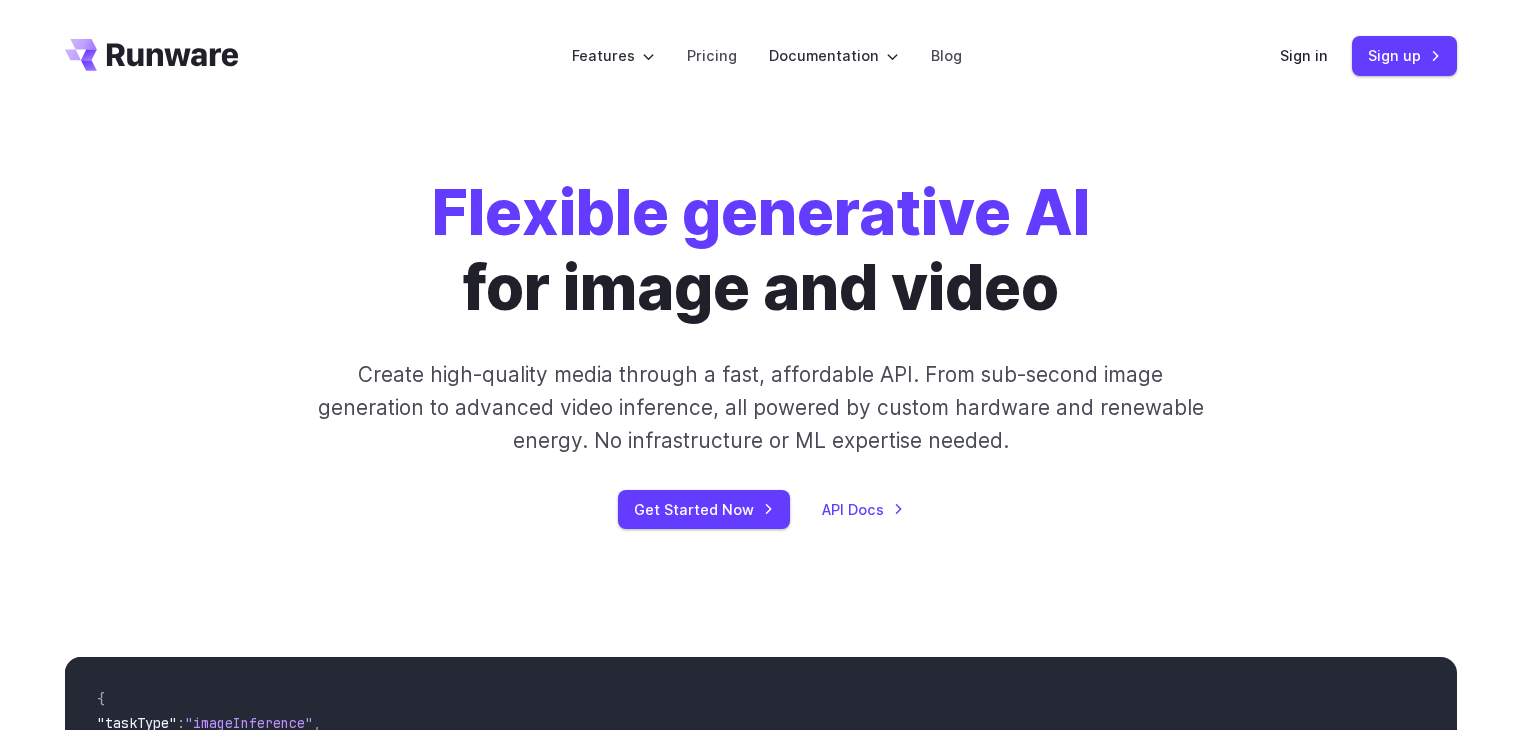 scroll, scrollTop: 0, scrollLeft: 0, axis: both 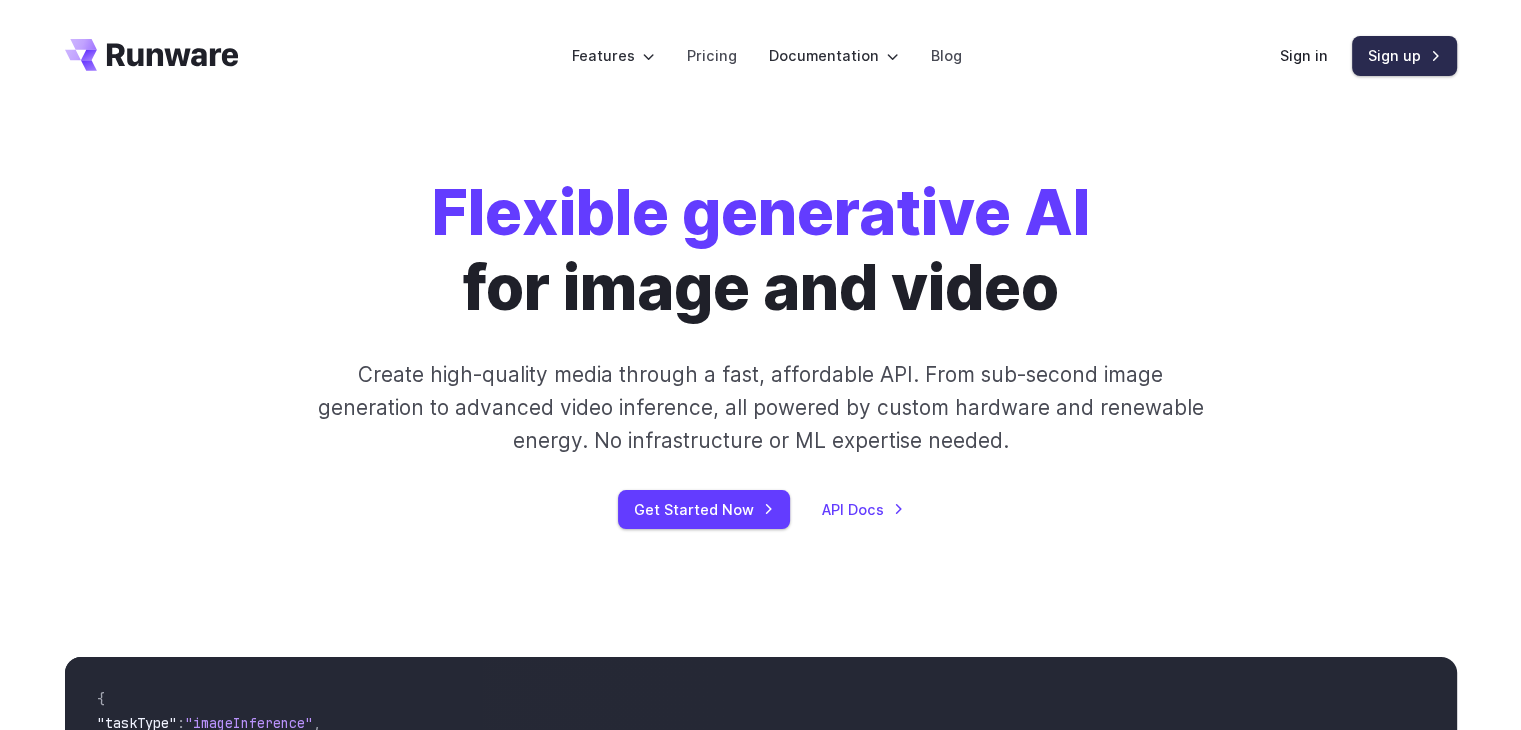 click on "Sign up" at bounding box center (1404, 55) 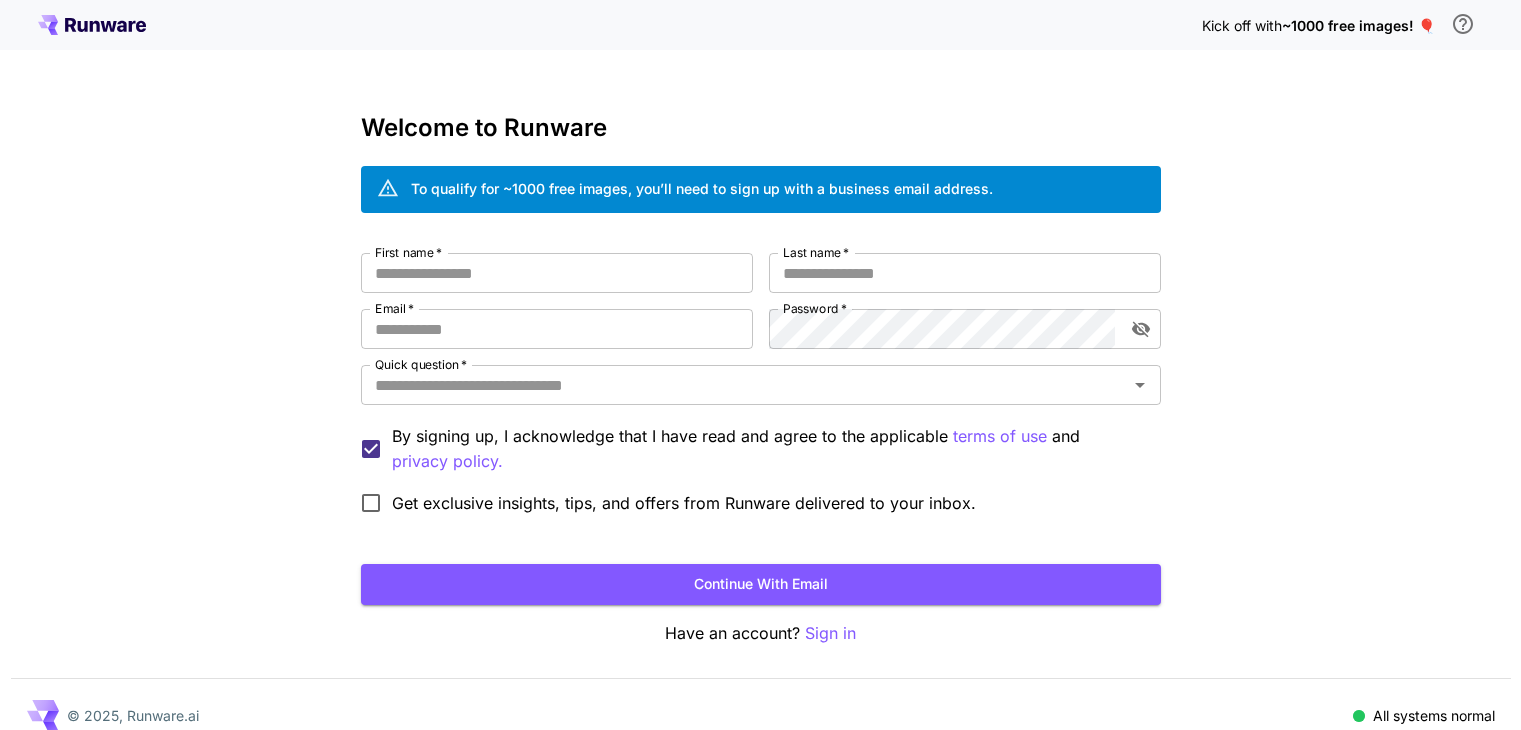 scroll, scrollTop: 0, scrollLeft: 0, axis: both 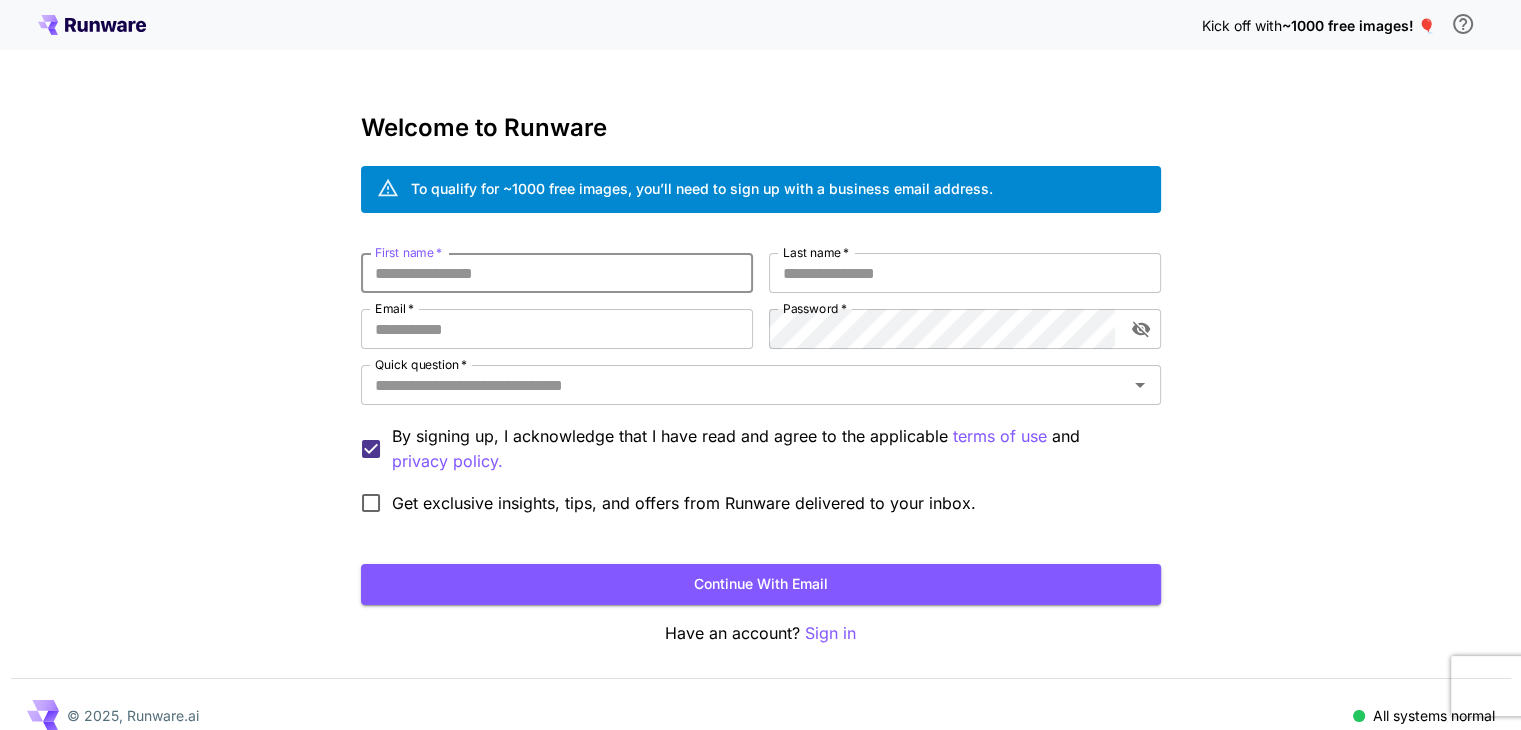 click on "First name   *" at bounding box center (557, 273) 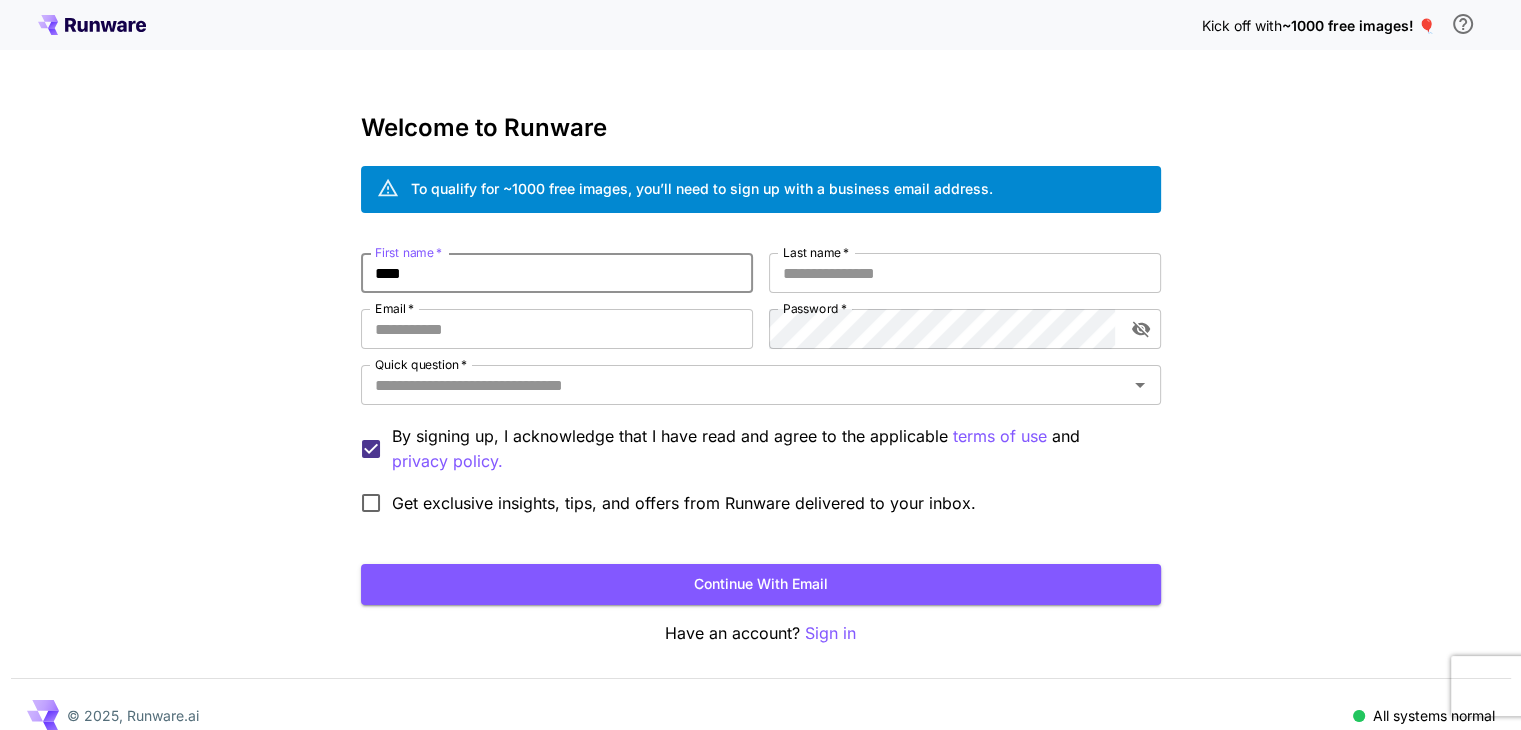 type on "****" 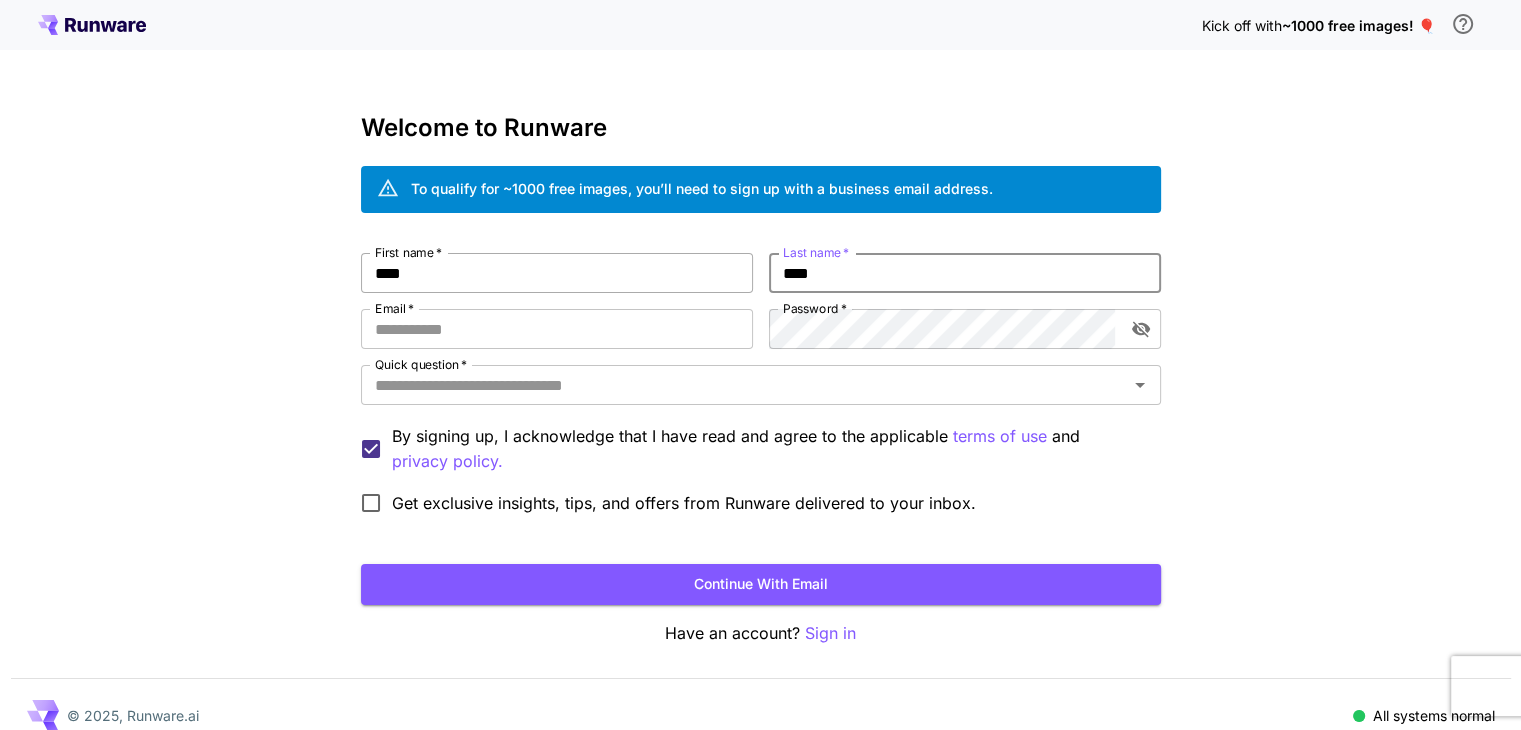 type on "****" 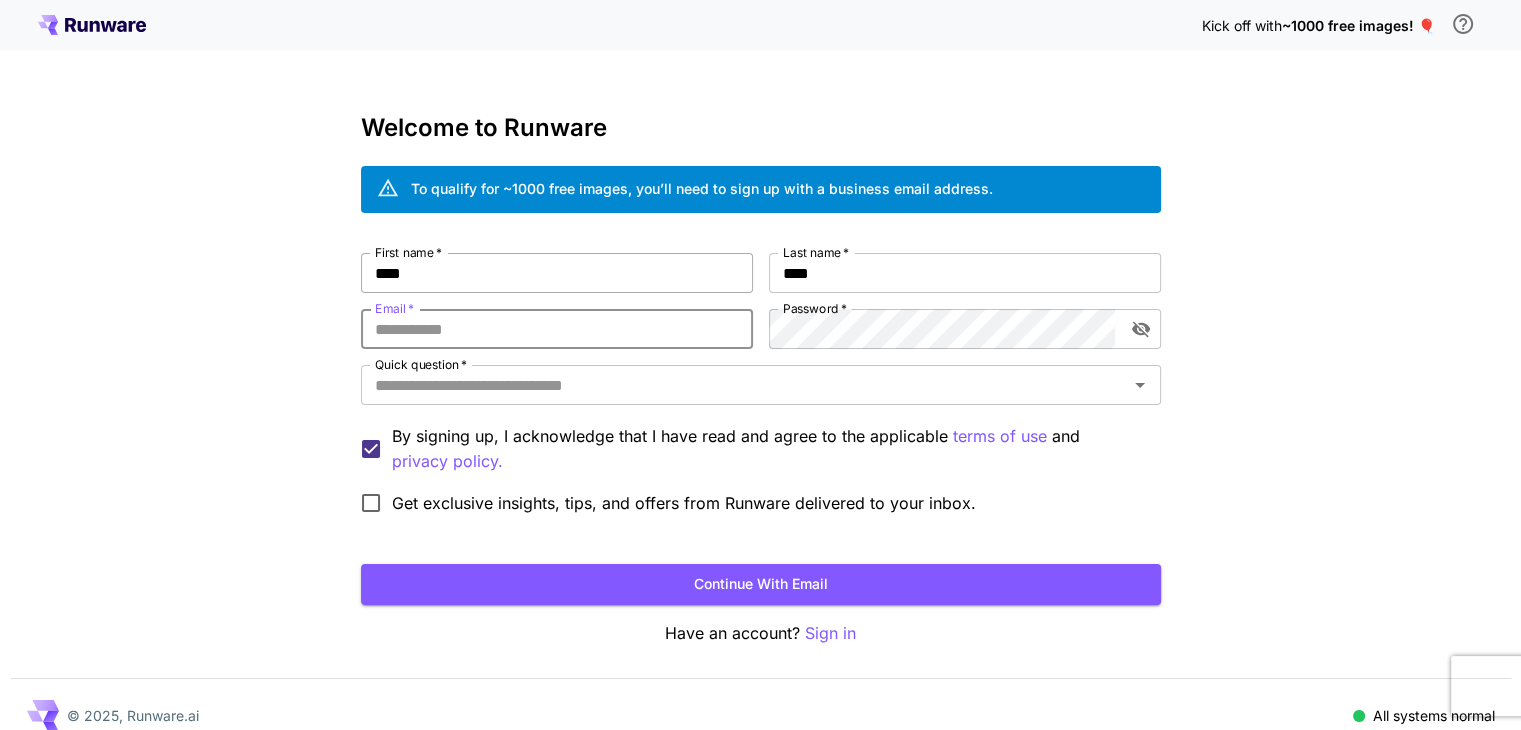 paste on "**********" 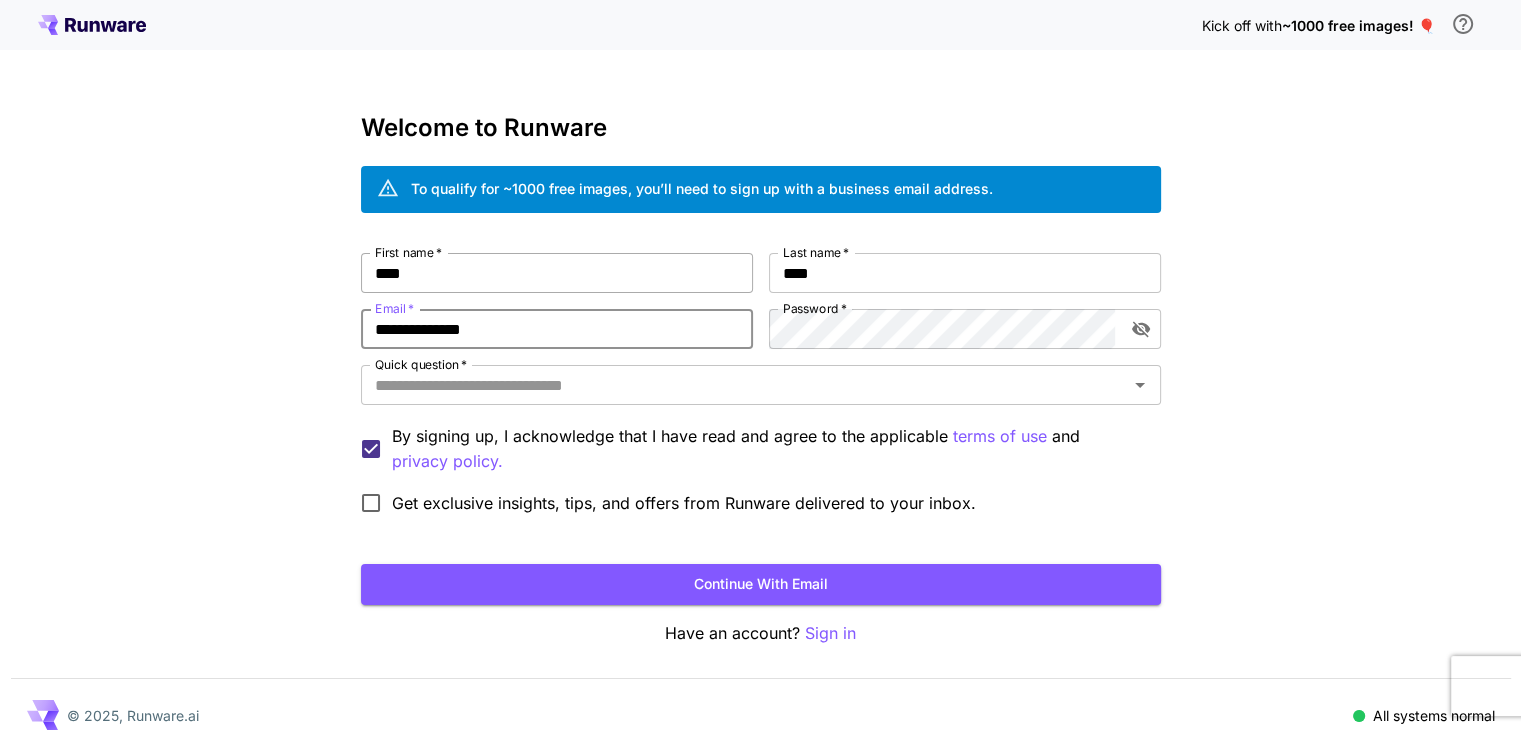 type on "**********" 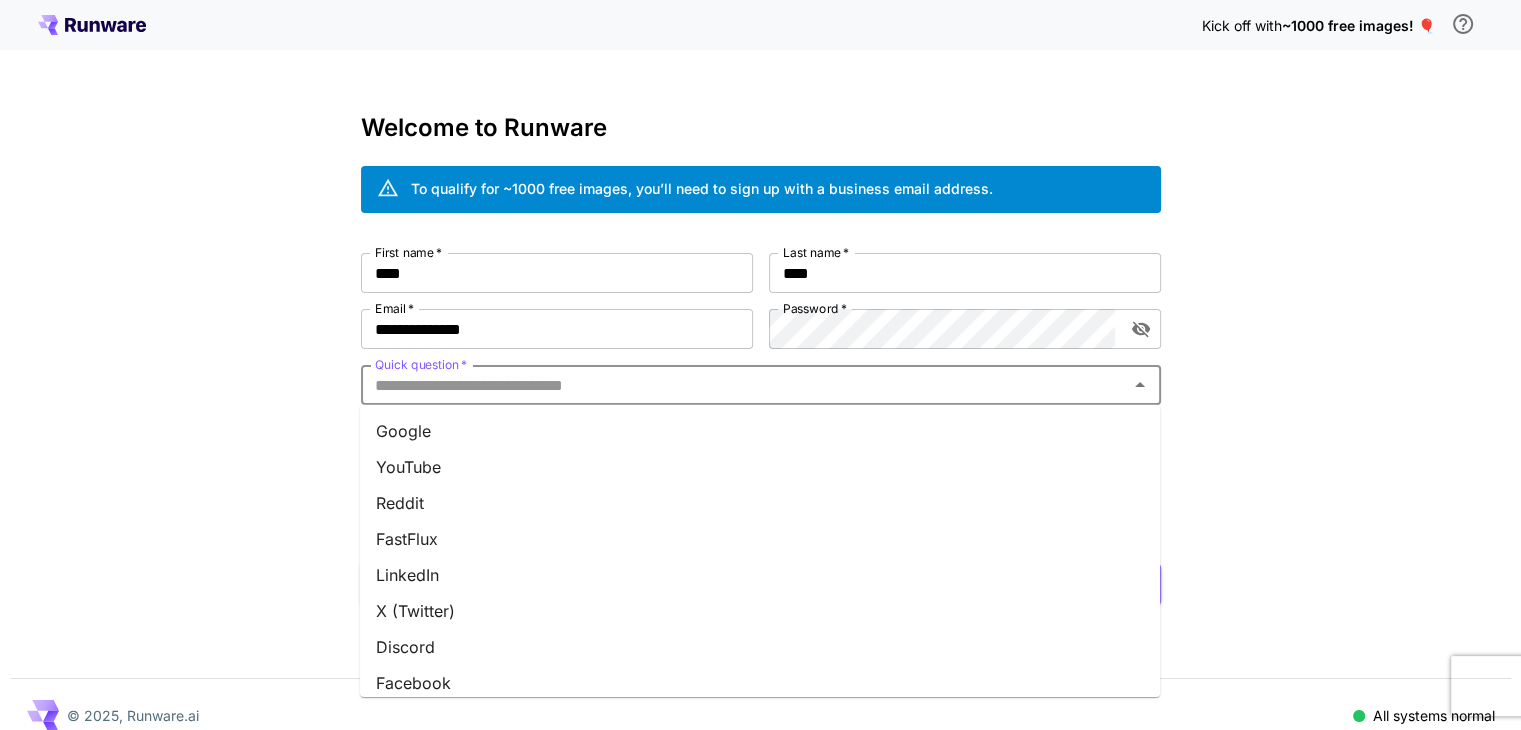 click on "Quick question   *" at bounding box center [744, 385] 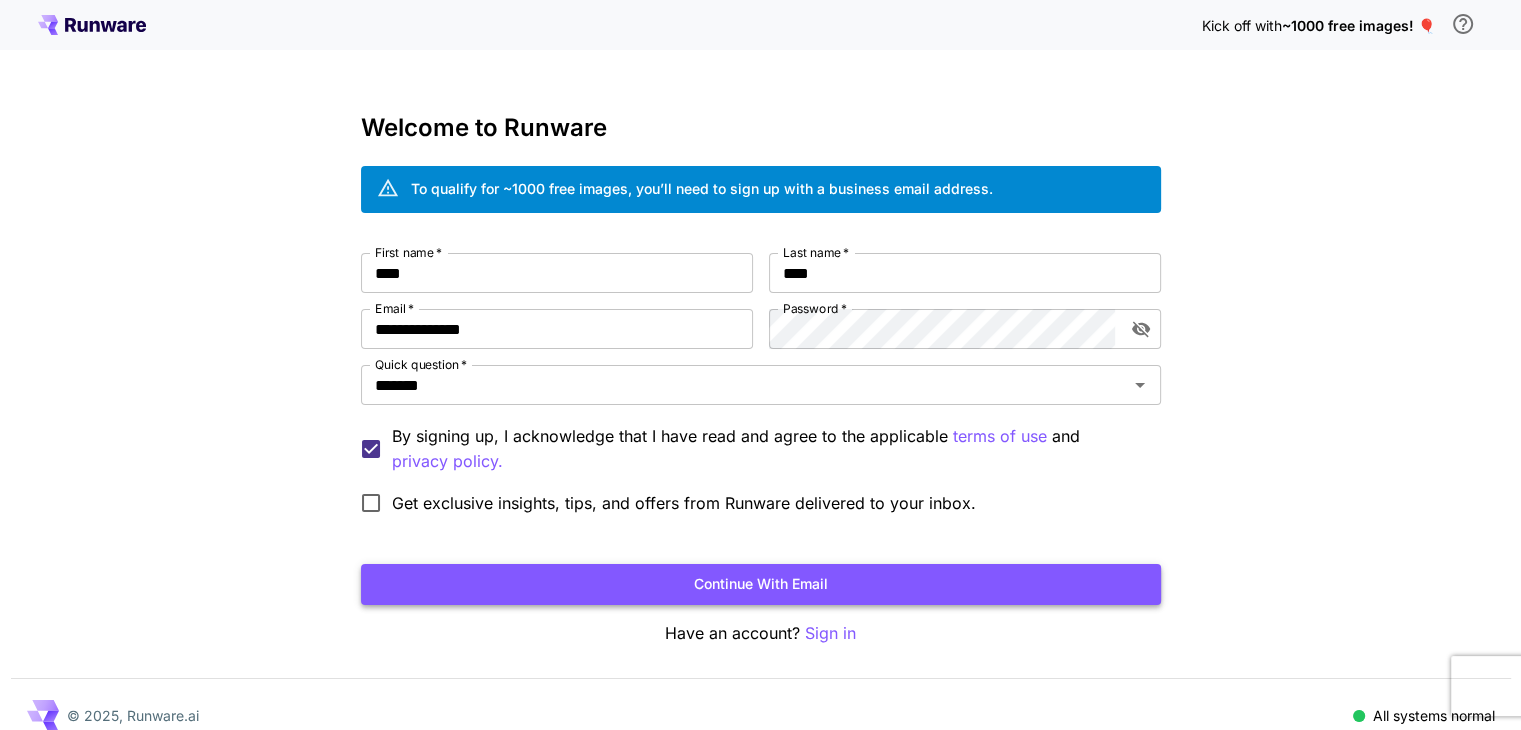 click on "Continue with email" at bounding box center (761, 584) 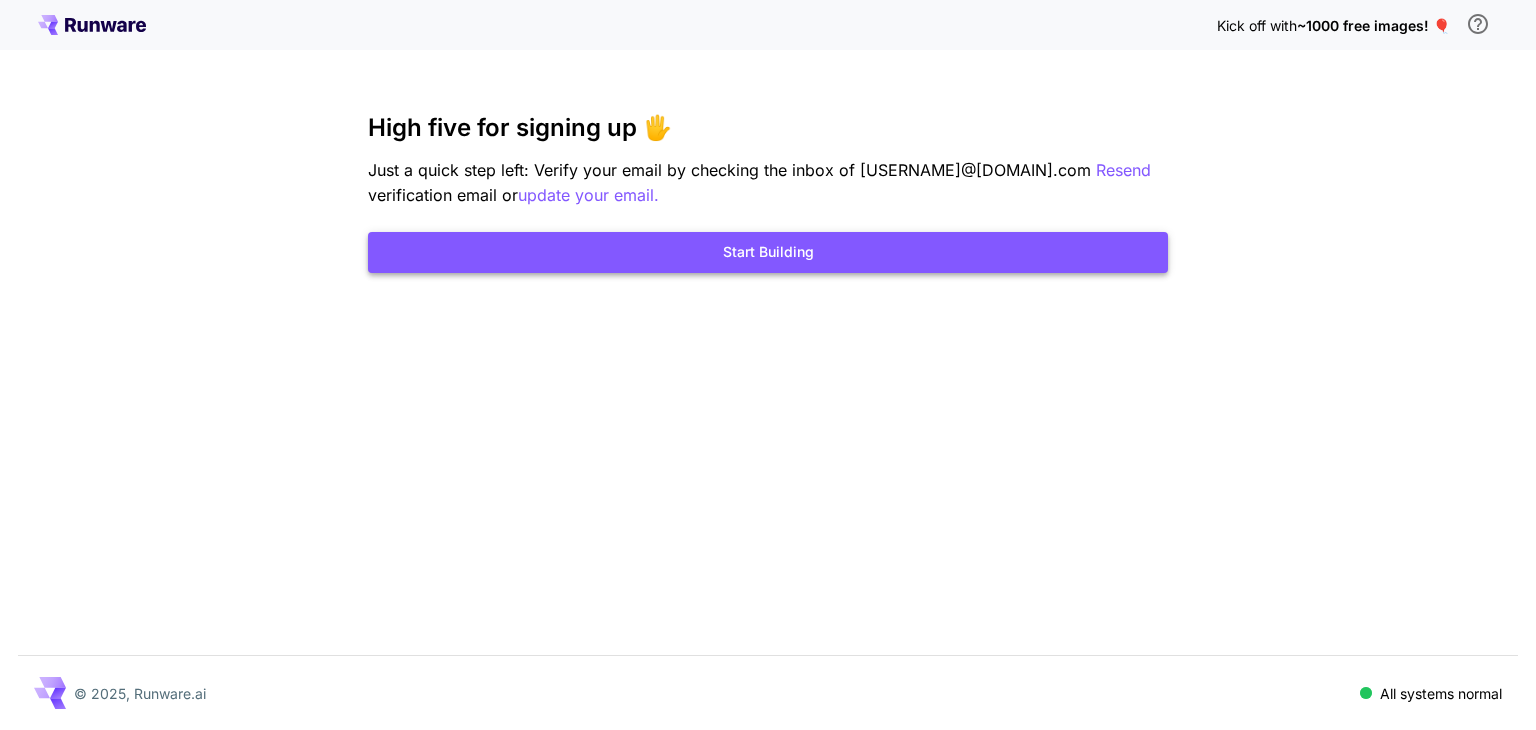 click on "Start Building" at bounding box center [768, 252] 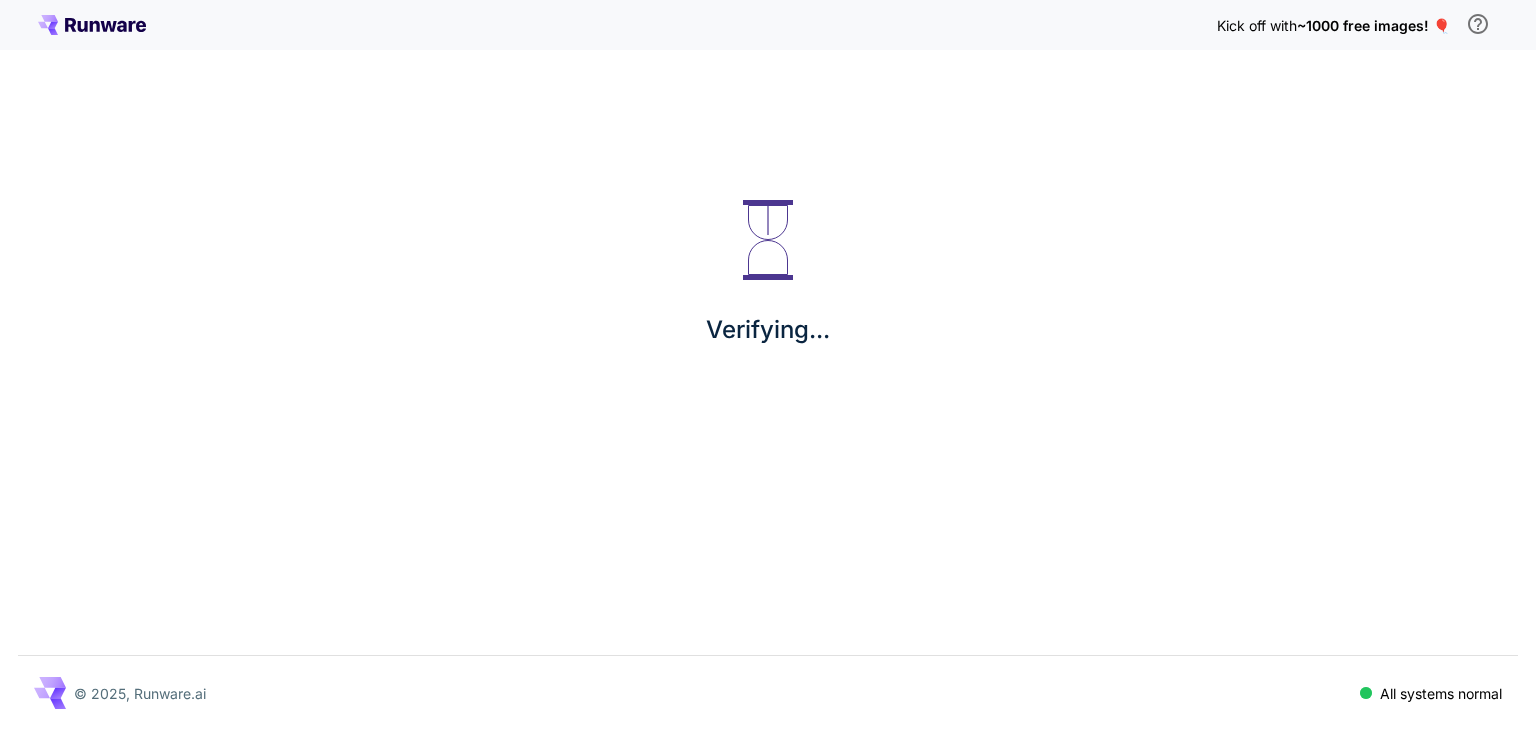 scroll, scrollTop: 0, scrollLeft: 0, axis: both 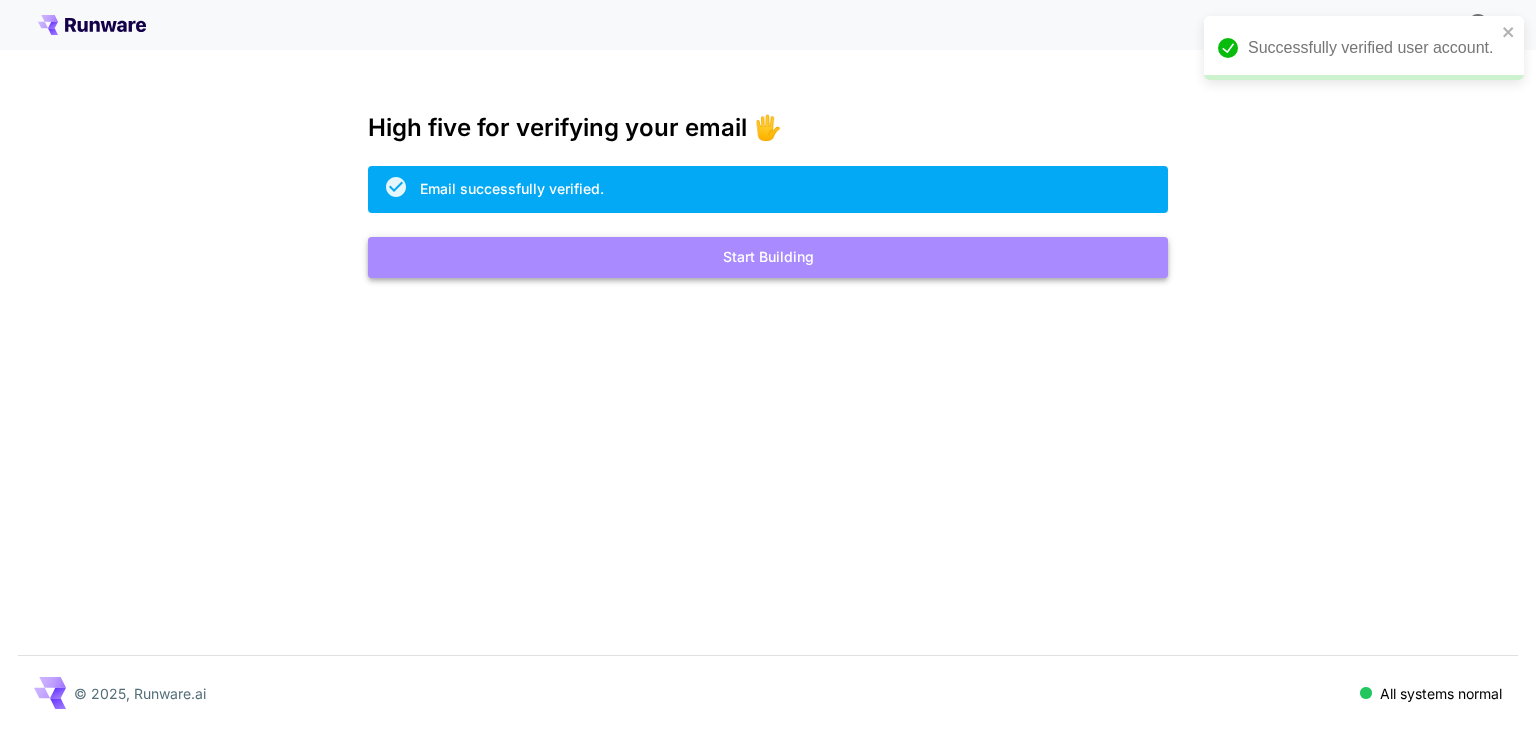 click on "Start Building" at bounding box center (768, 257) 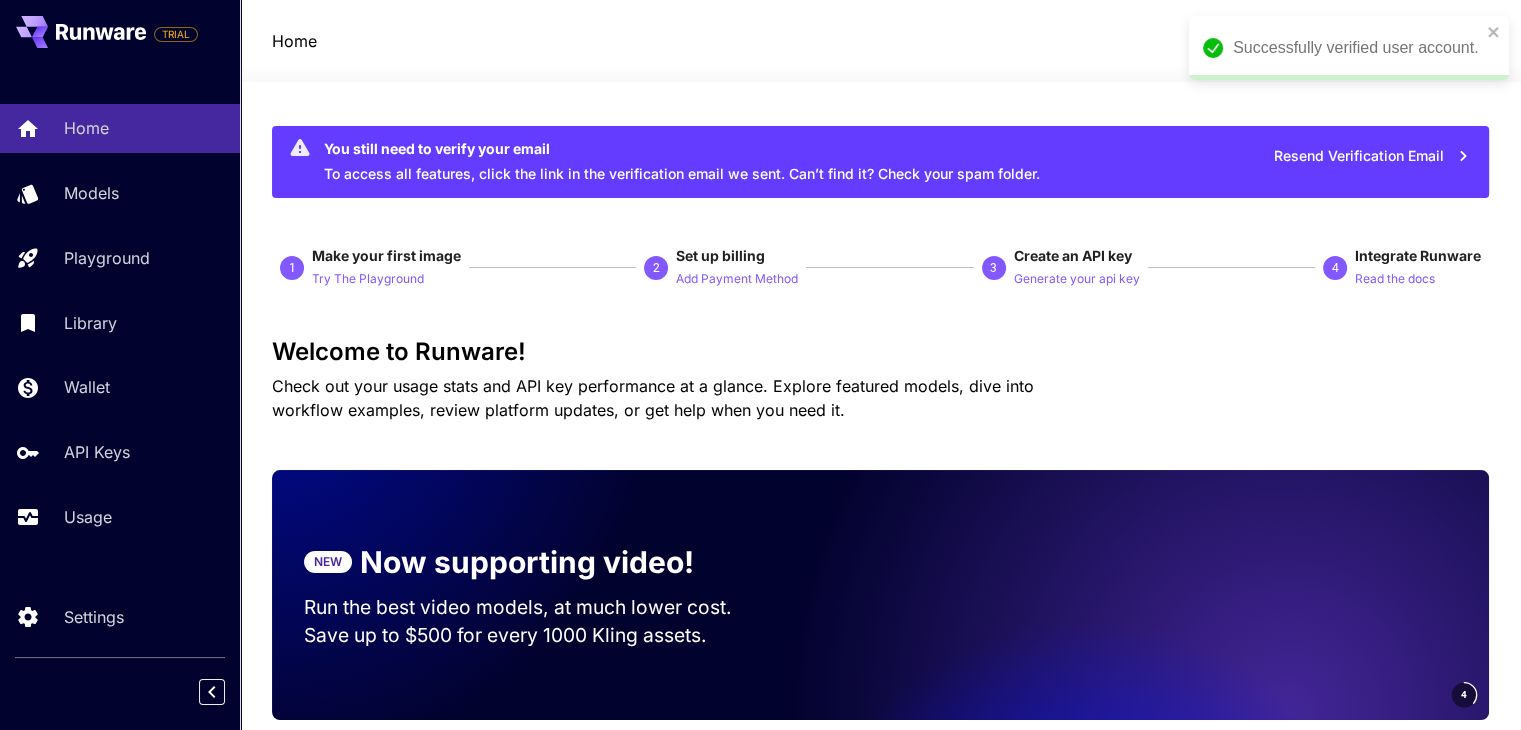 click on "Successfully verified user account." at bounding box center [1349, 48] 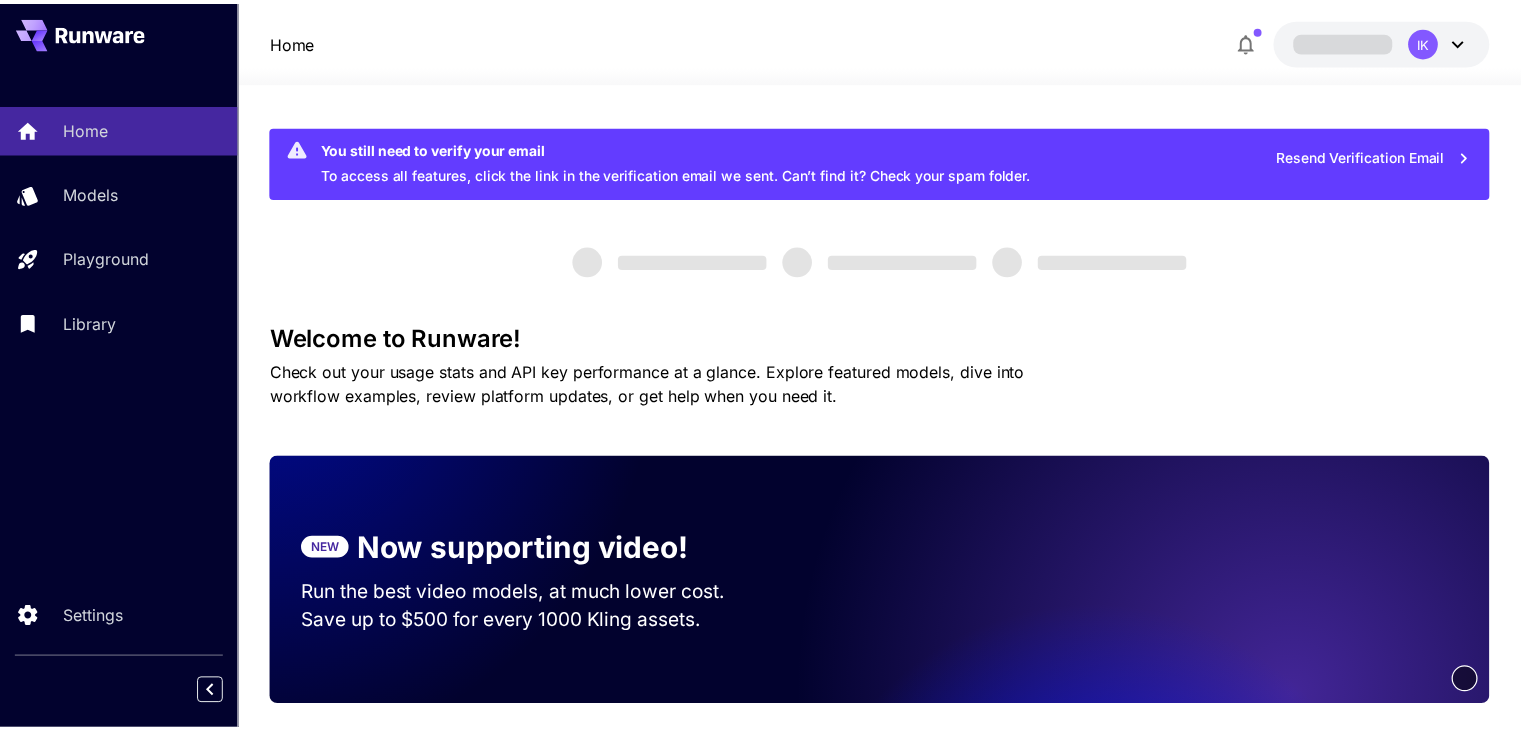 scroll, scrollTop: 0, scrollLeft: 0, axis: both 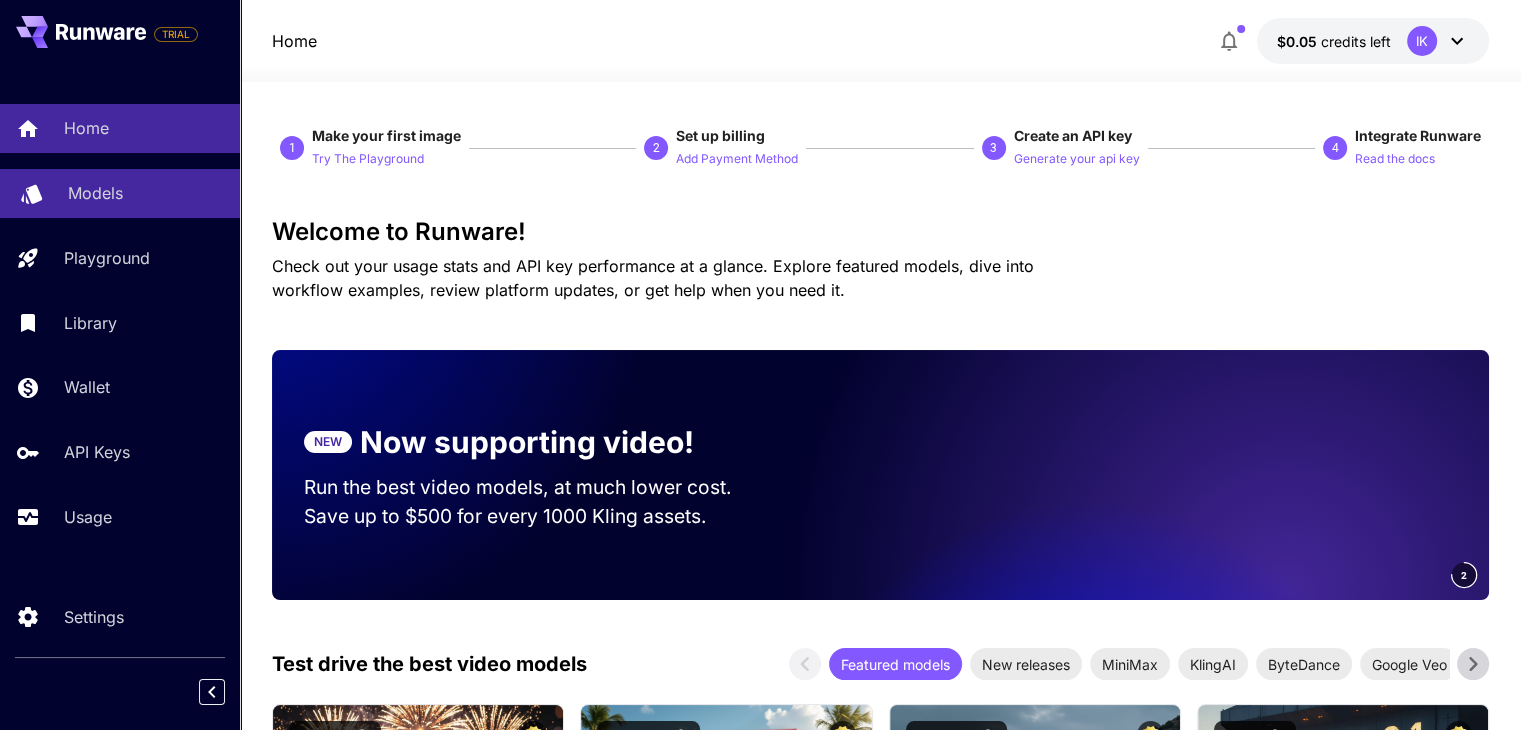 click on "Models" at bounding box center [95, 193] 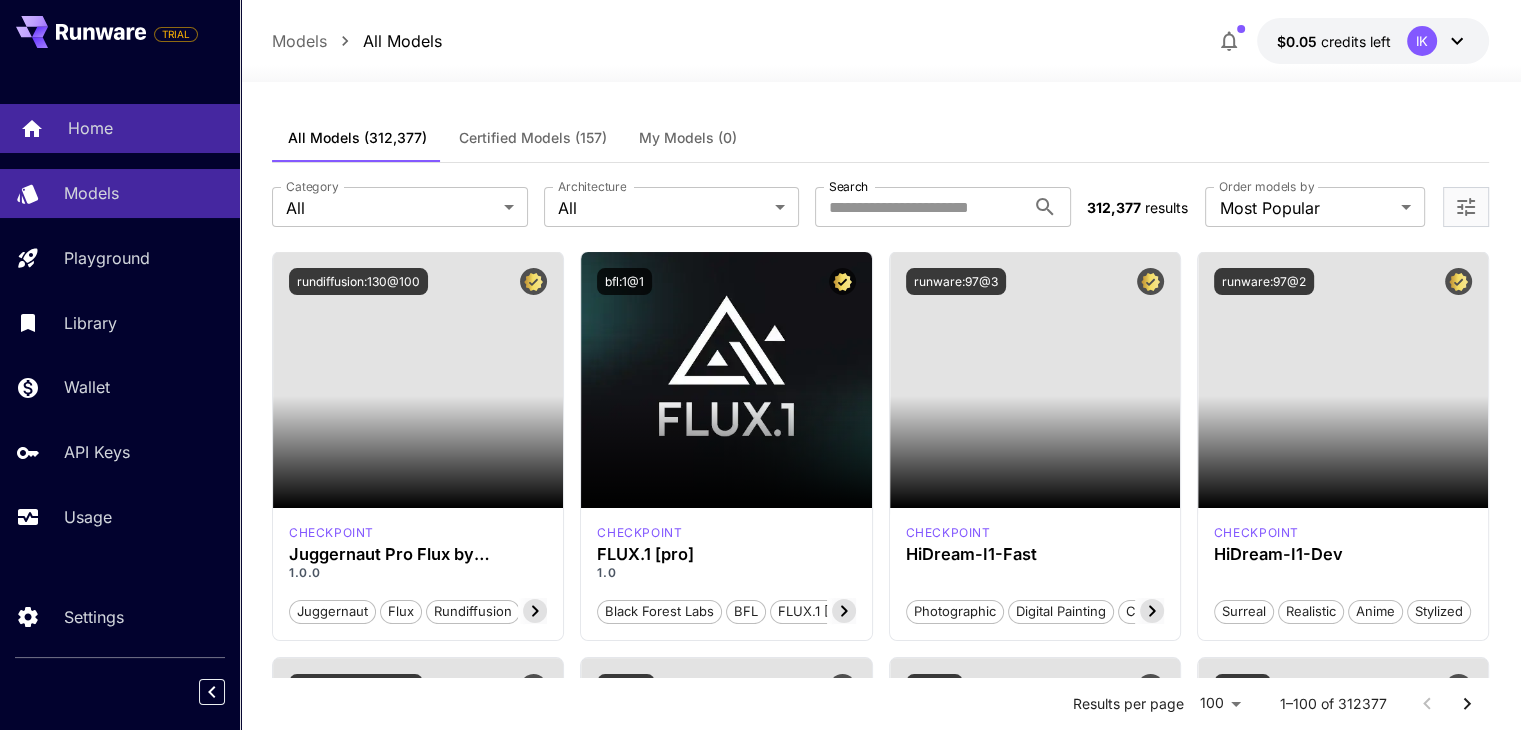 click on "Home" at bounding box center (120, 128) 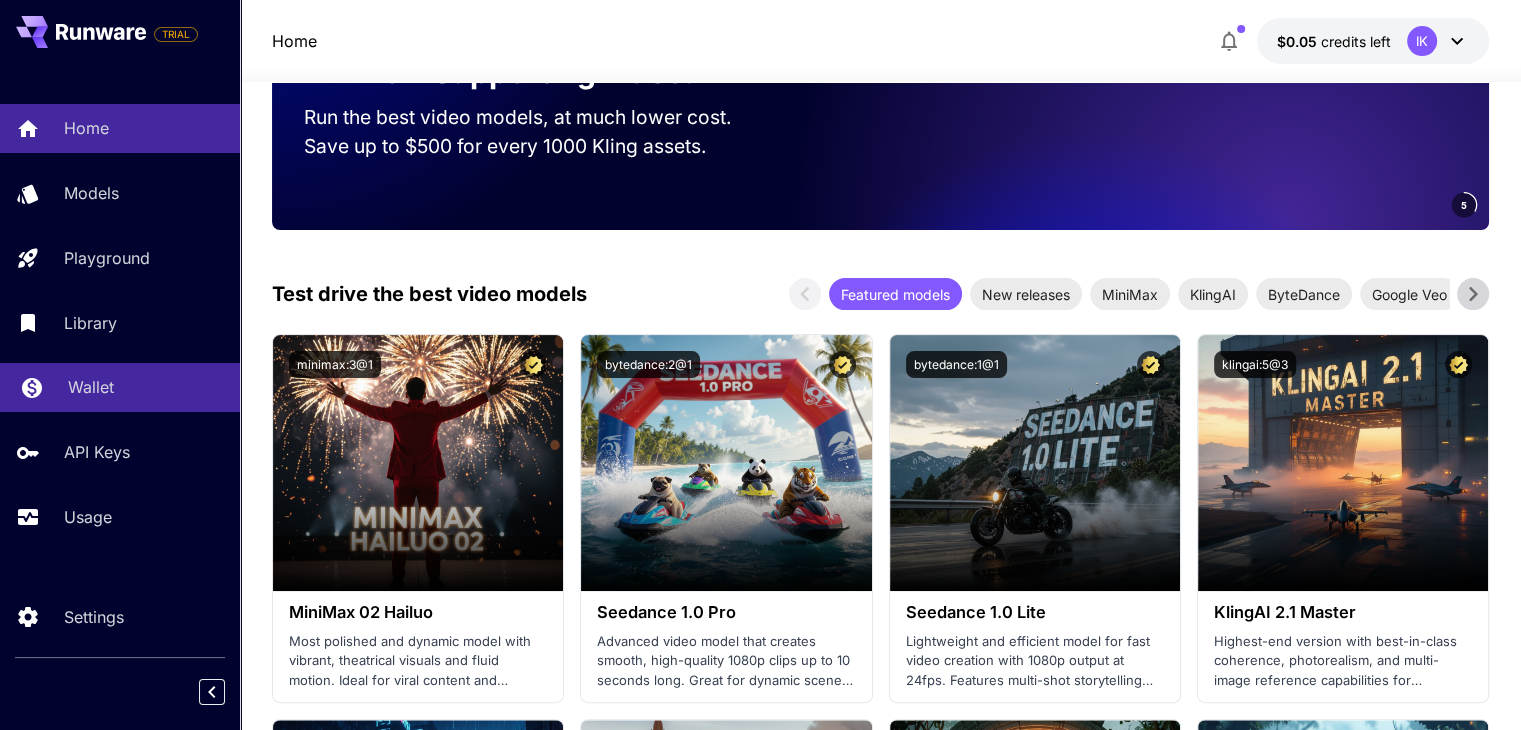 scroll, scrollTop: 600, scrollLeft: 0, axis: vertical 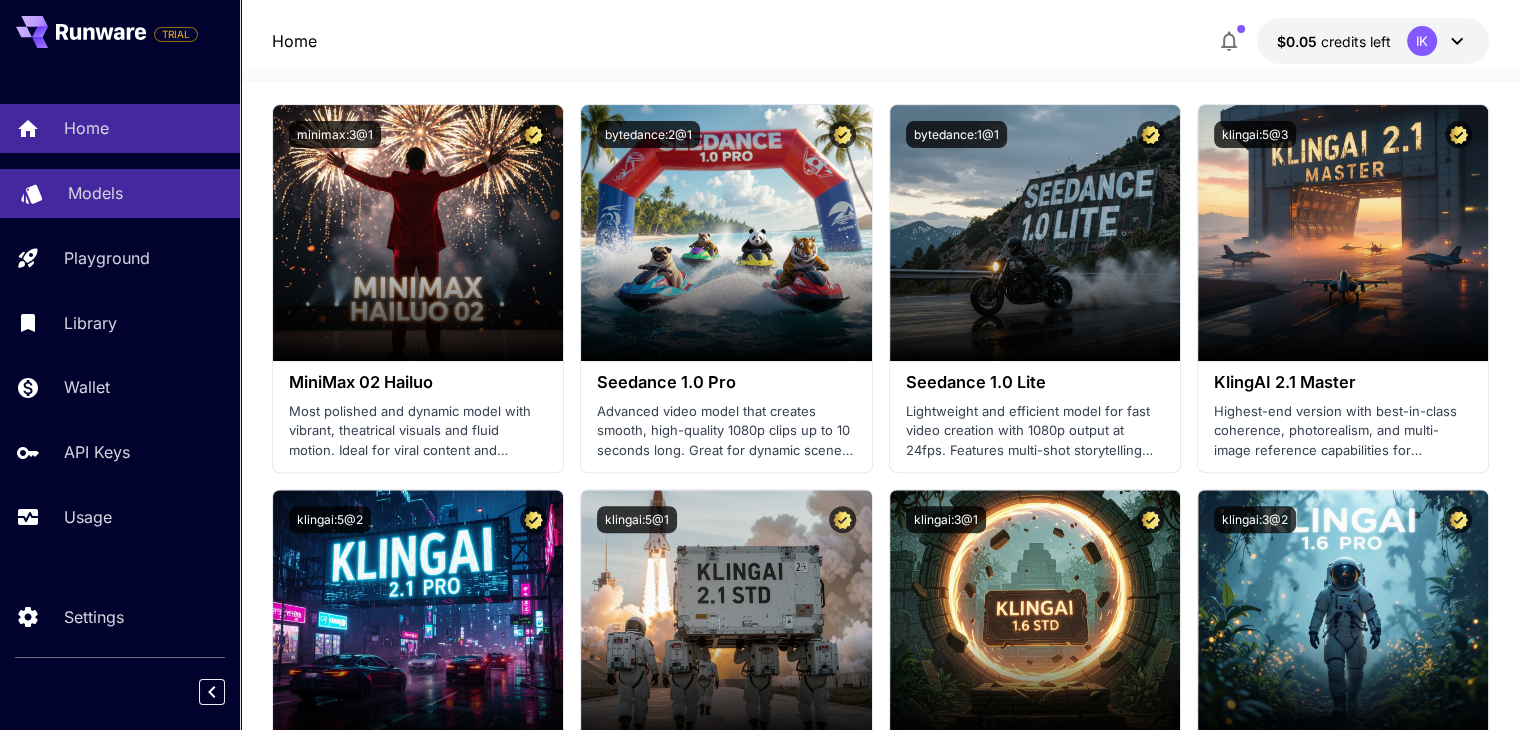 click on "Models" at bounding box center (120, 193) 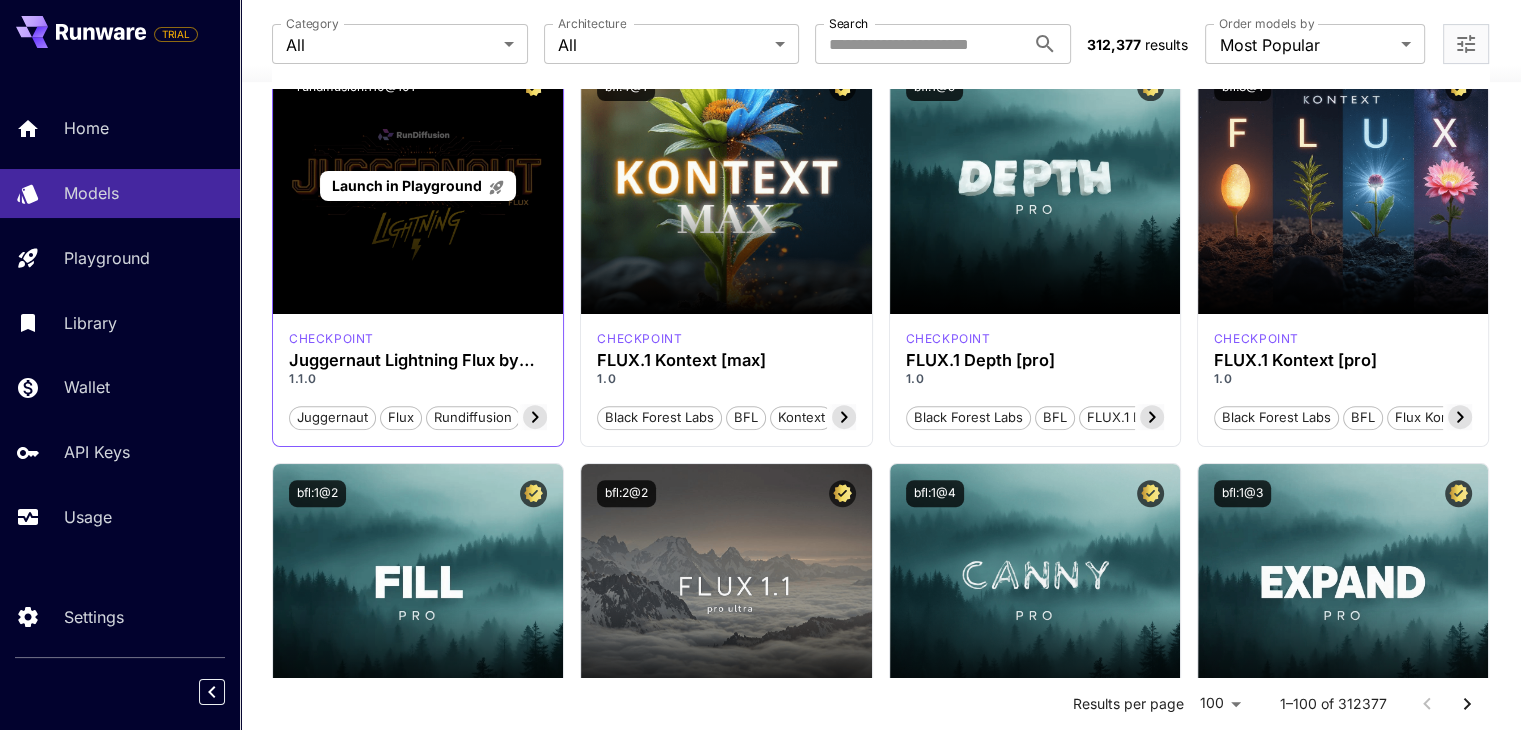 scroll, scrollTop: 0, scrollLeft: 0, axis: both 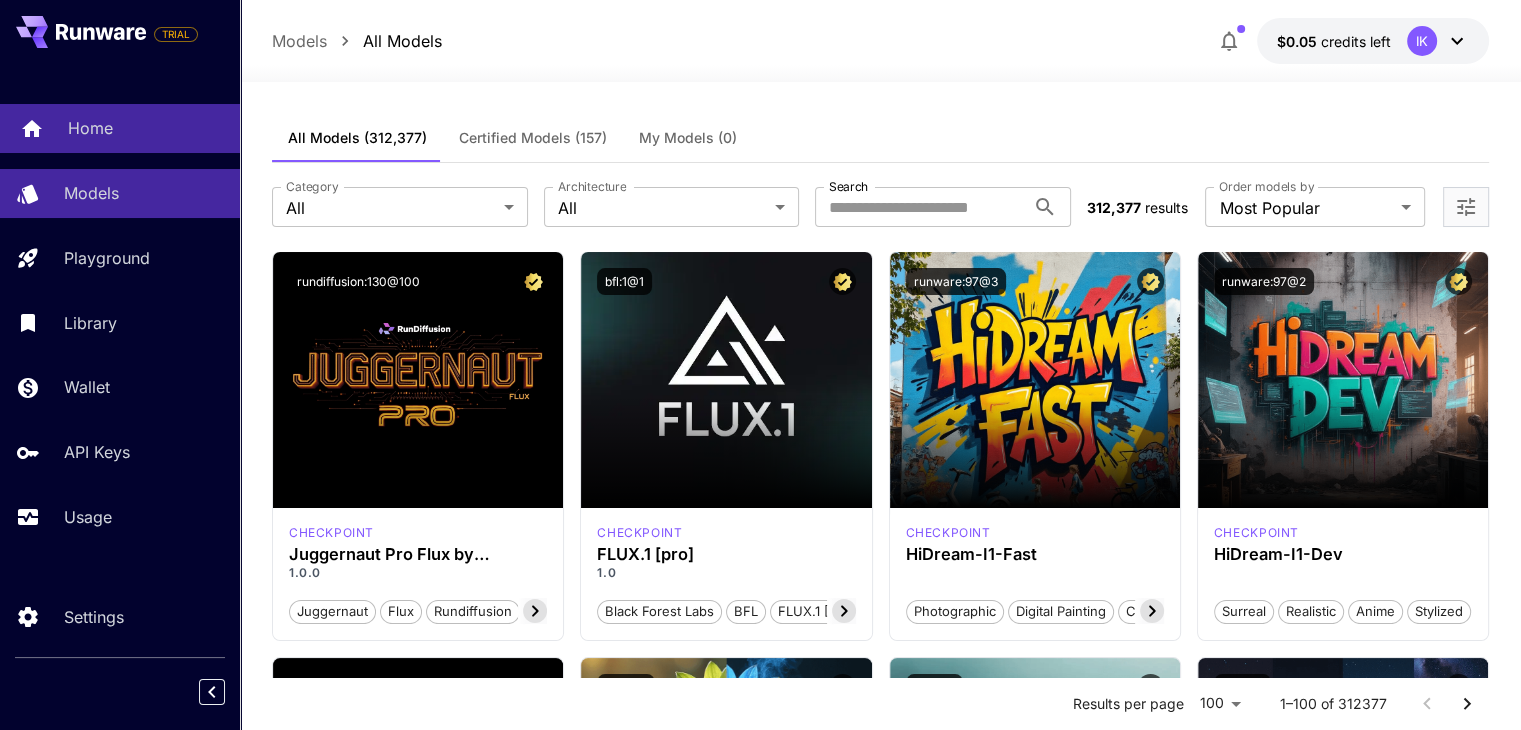 click on "Home" at bounding box center [146, 128] 